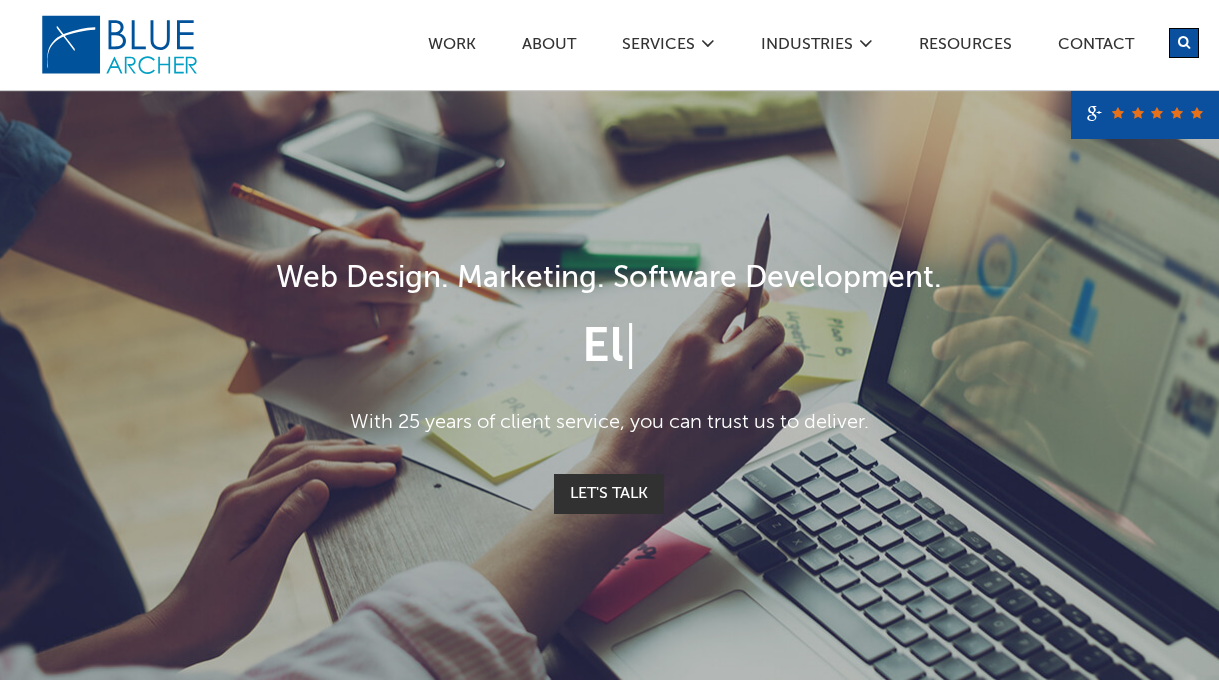 scroll, scrollTop: 0, scrollLeft: 0, axis: both 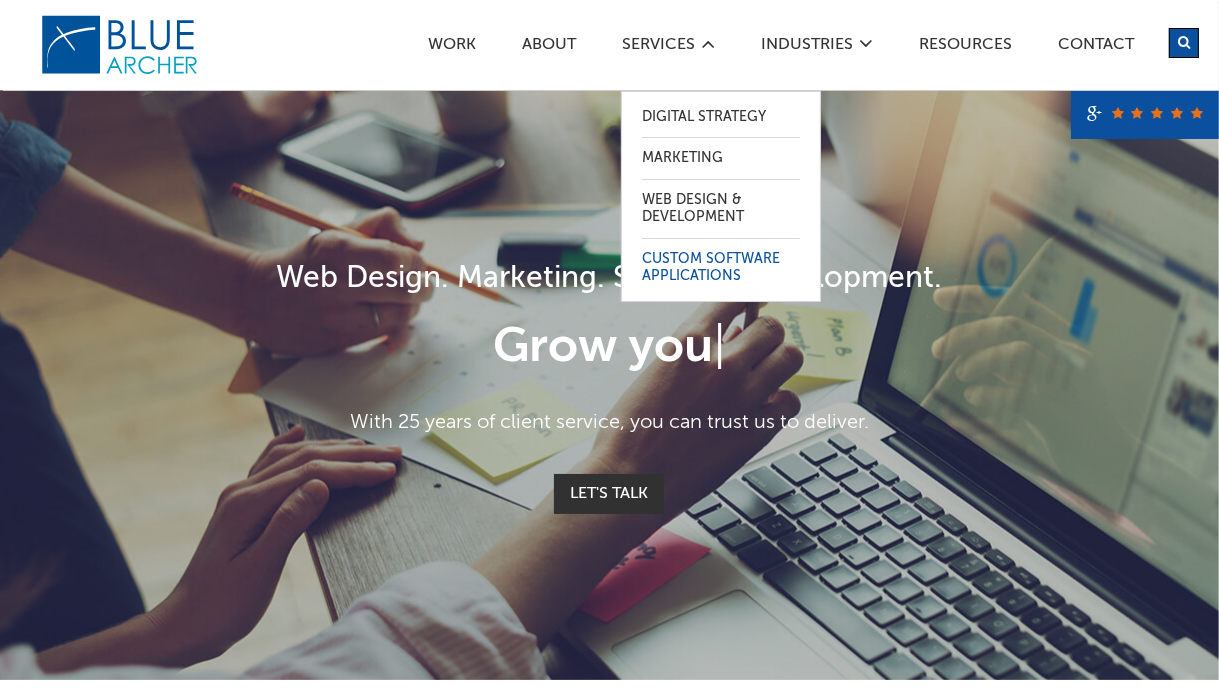 click on "Custom Software Applications" at bounding box center (721, 268) 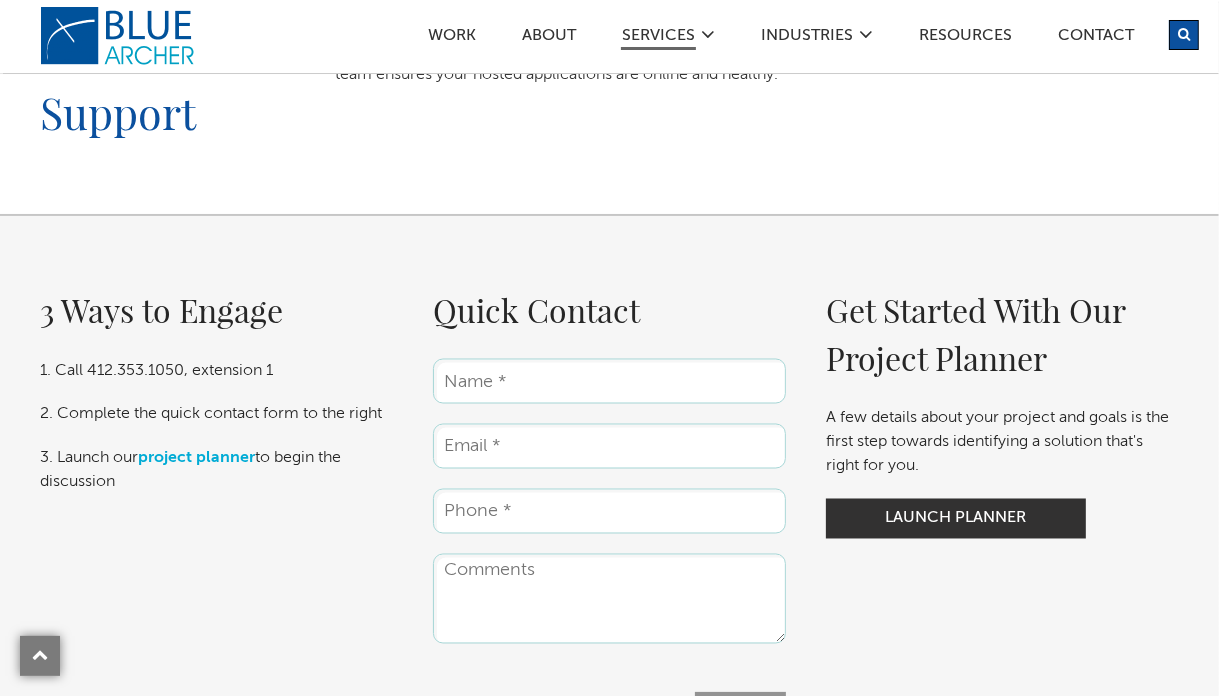 scroll, scrollTop: 2600, scrollLeft: 0, axis: vertical 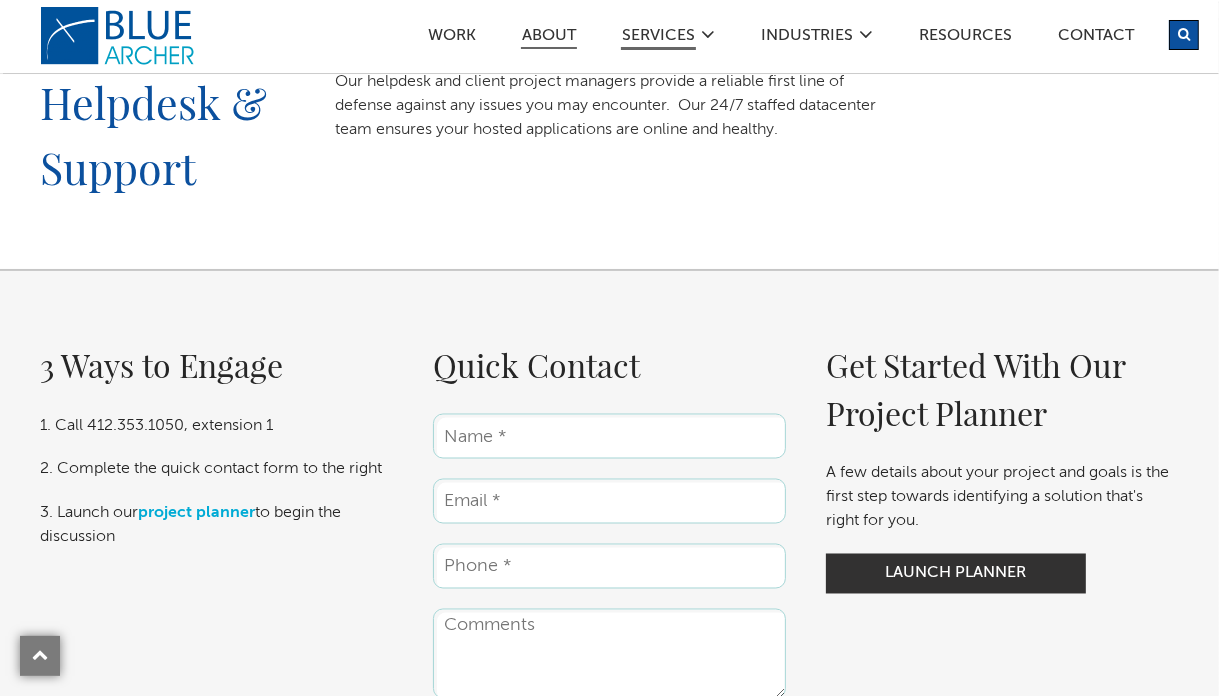 click on "ABOUT" at bounding box center (549, 38) 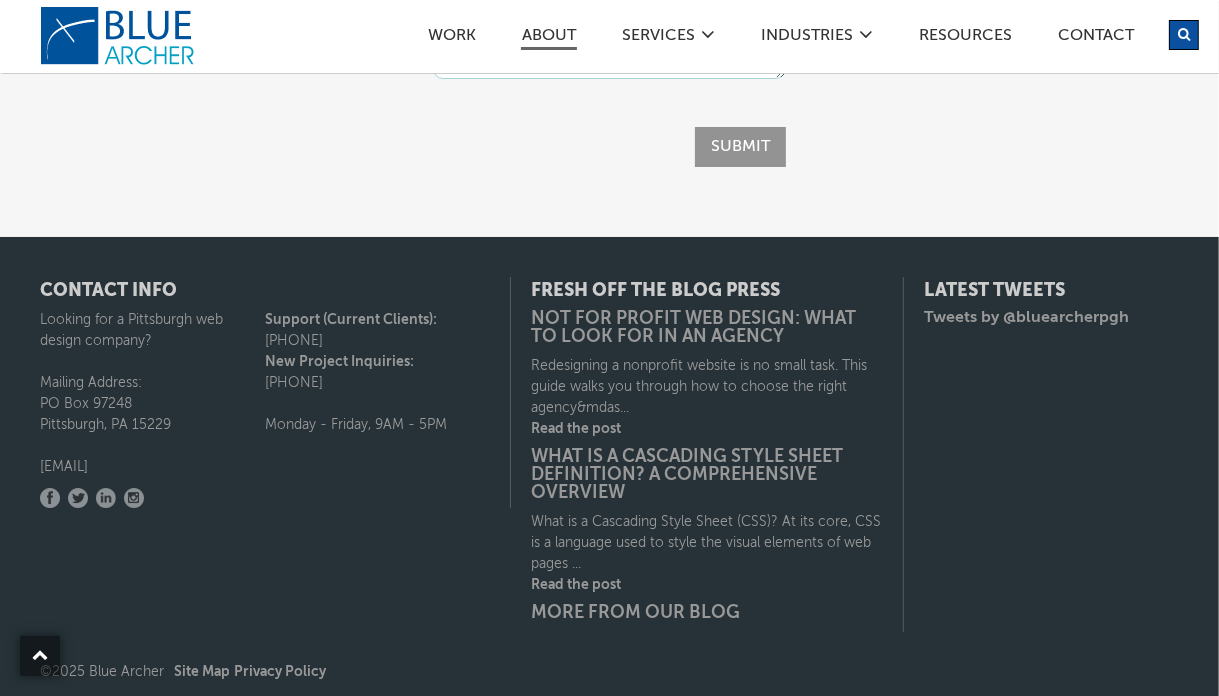 scroll, scrollTop: 5544, scrollLeft: 0, axis: vertical 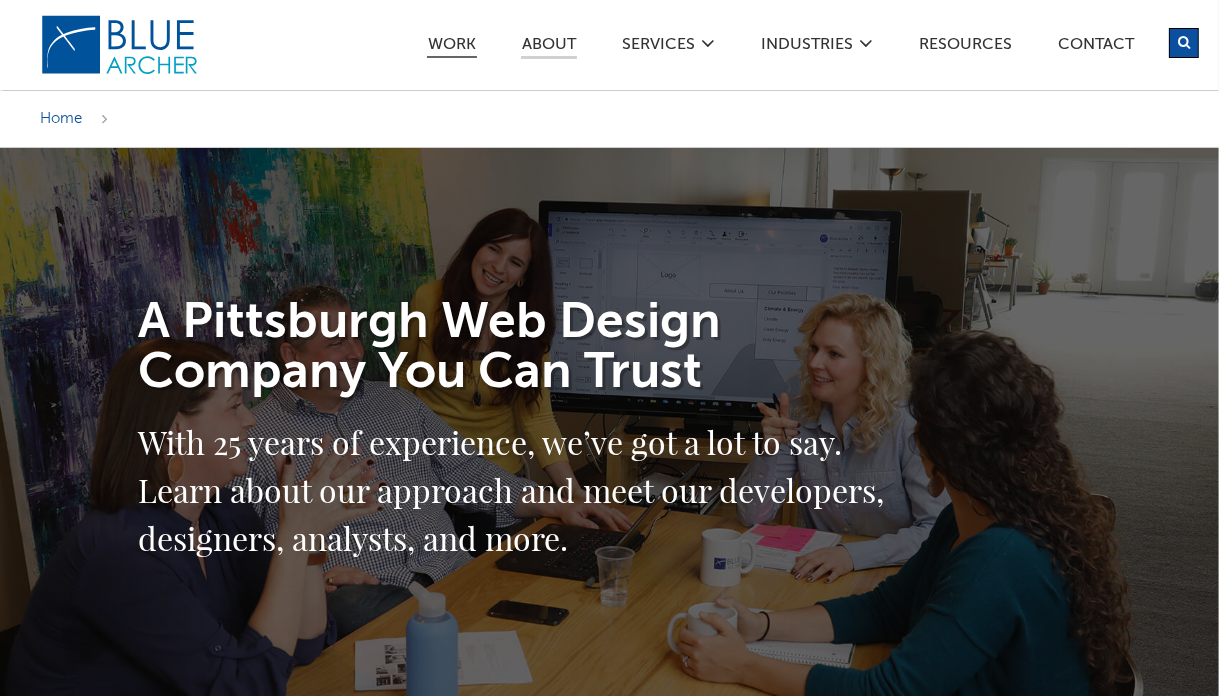 click on "Work" at bounding box center [452, 47] 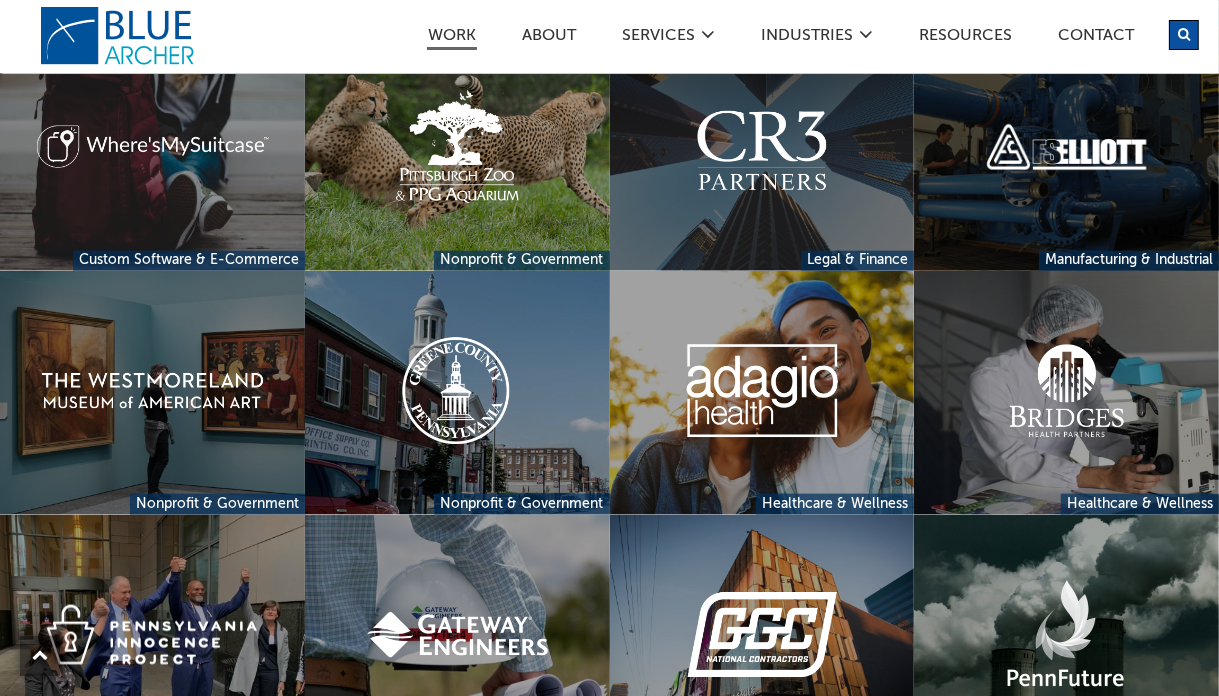 scroll, scrollTop: 1800, scrollLeft: 0, axis: vertical 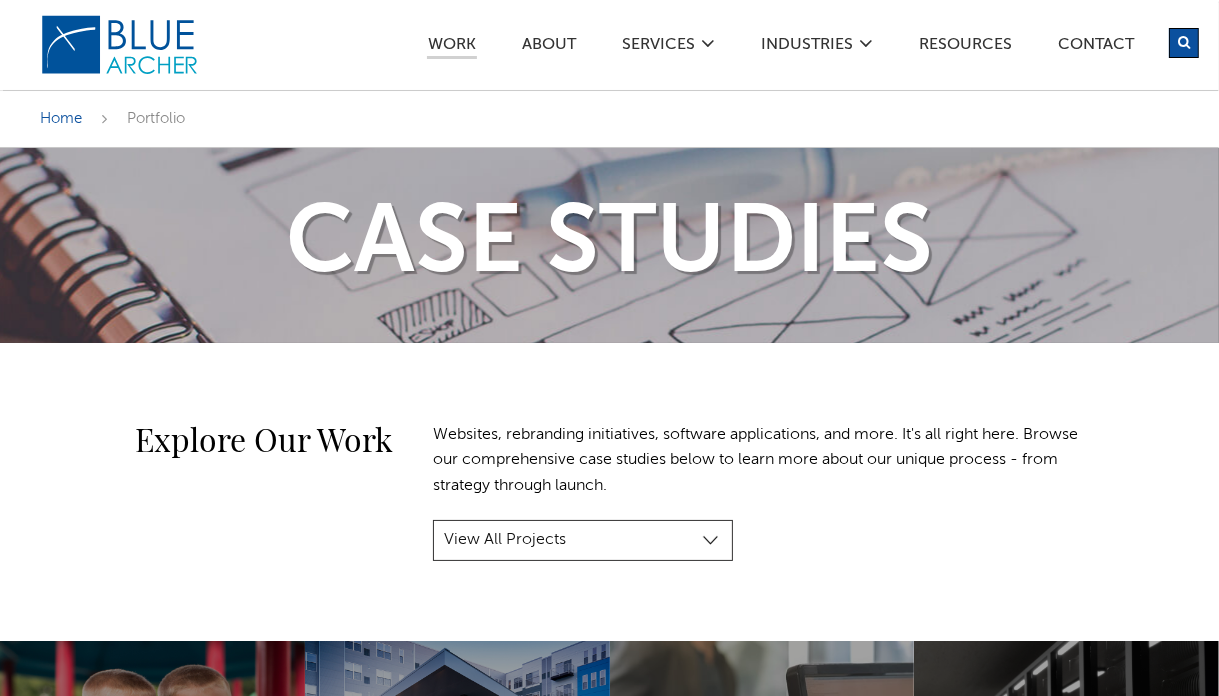click on "View All Projects
Manufacturing & Industrial
Construction, Real Estate & Engineering
Healthcare & Wellness
Legal & Finance
Nonprofit & Government
Custom Software & E-Commerce" at bounding box center (583, 541) 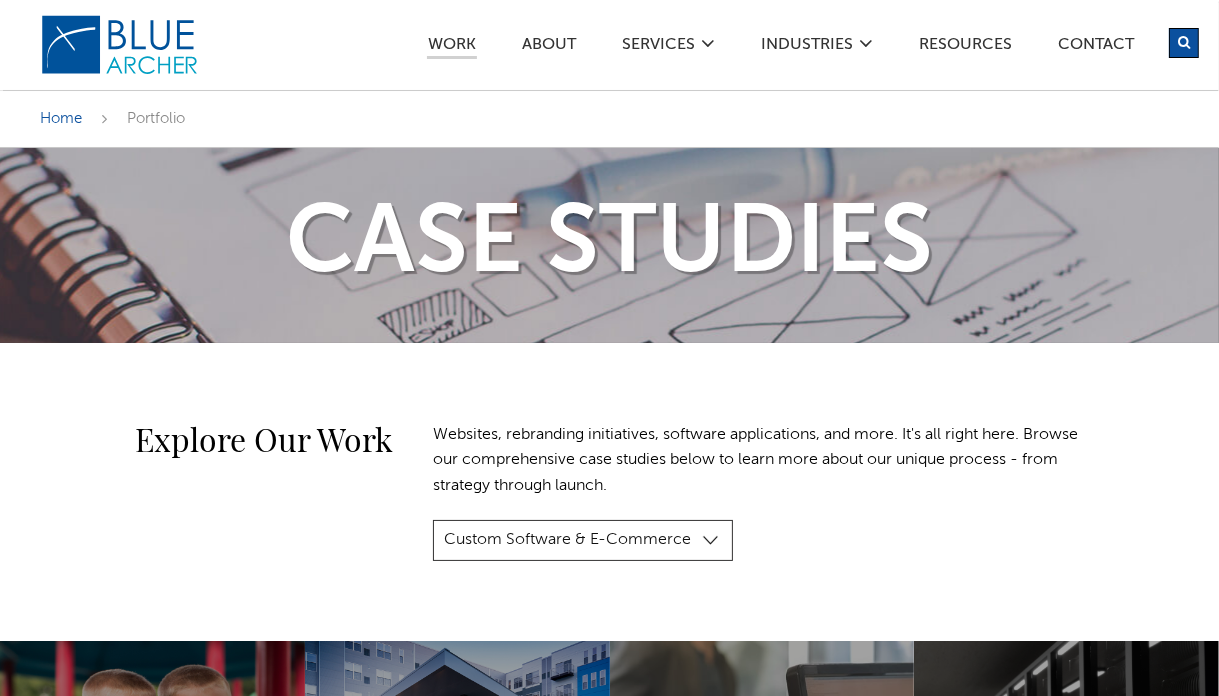 click on "View All Projects
Manufacturing & Industrial
Construction, Real Estate & Engineering
Healthcare & Wellness
Legal & Finance
Nonprofit & Government
Custom Software & E-Commerce" at bounding box center [583, 541] 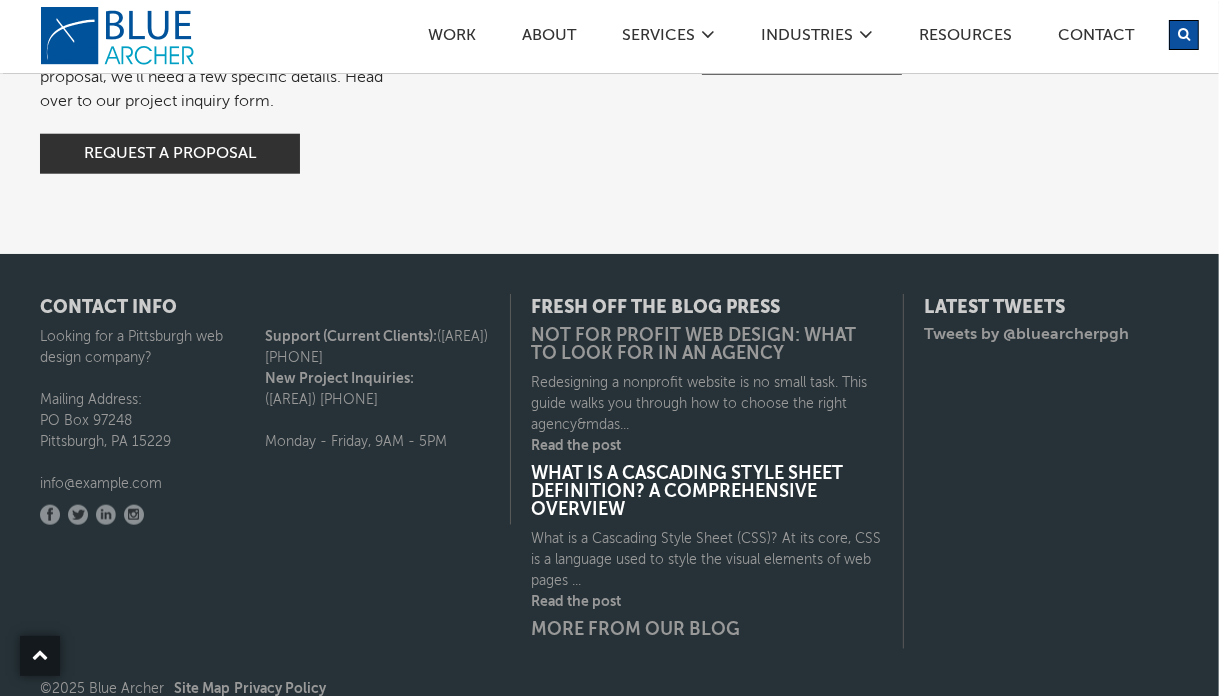 scroll, scrollTop: 1694, scrollLeft: 0, axis: vertical 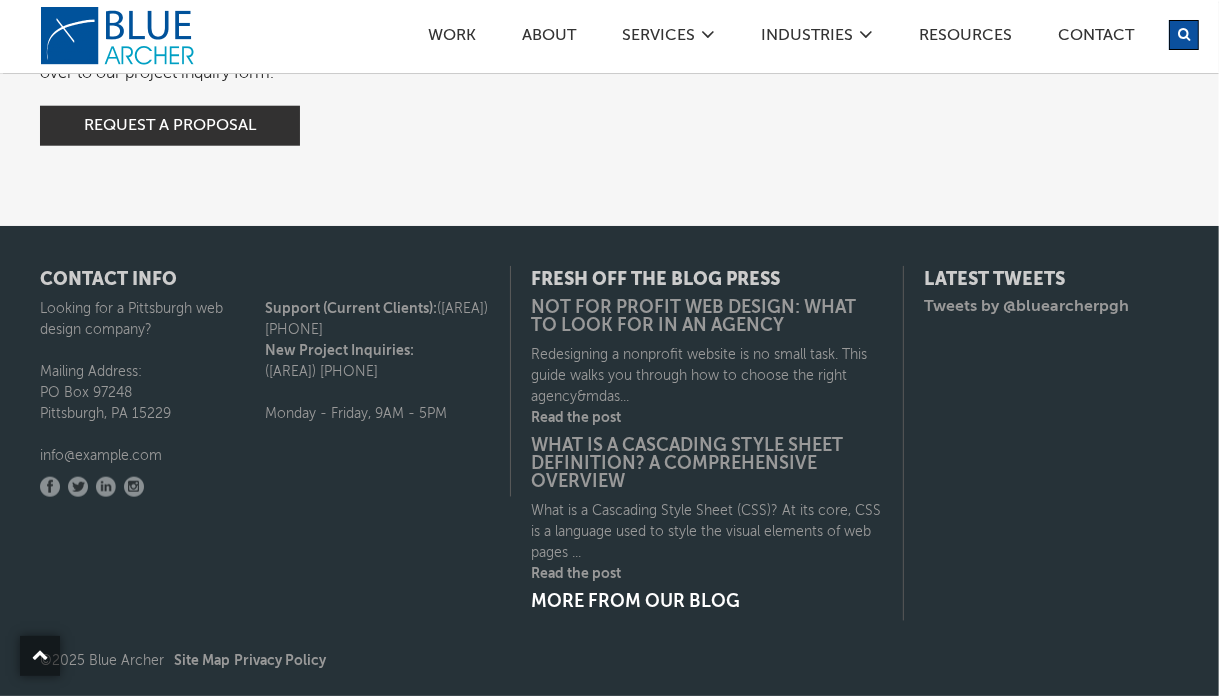 click on "More from our blog" at bounding box center [707, 602] 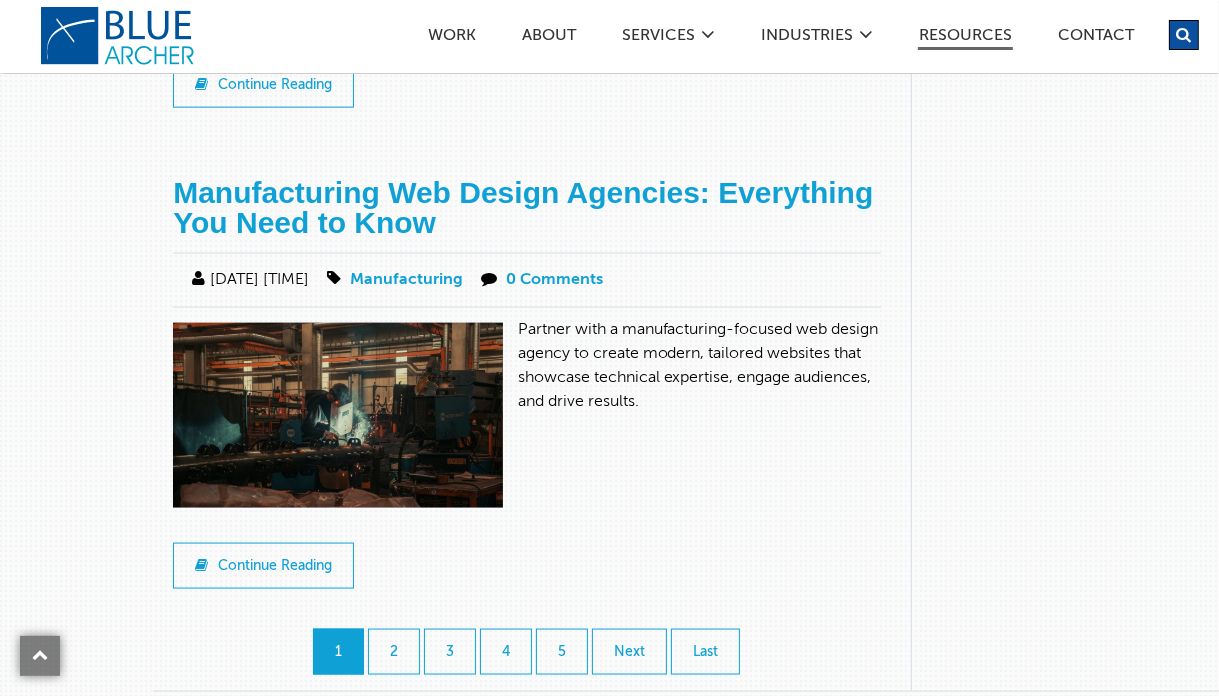 scroll, scrollTop: 2200, scrollLeft: 0, axis: vertical 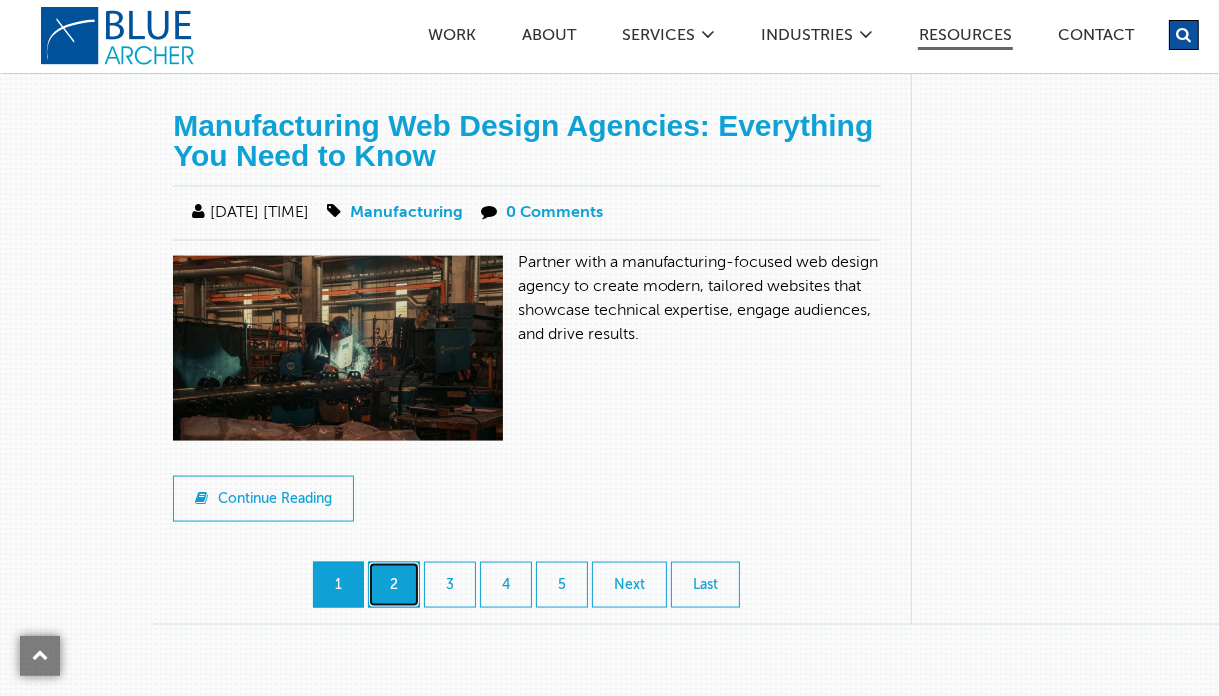 click on "2" at bounding box center (394, 585) 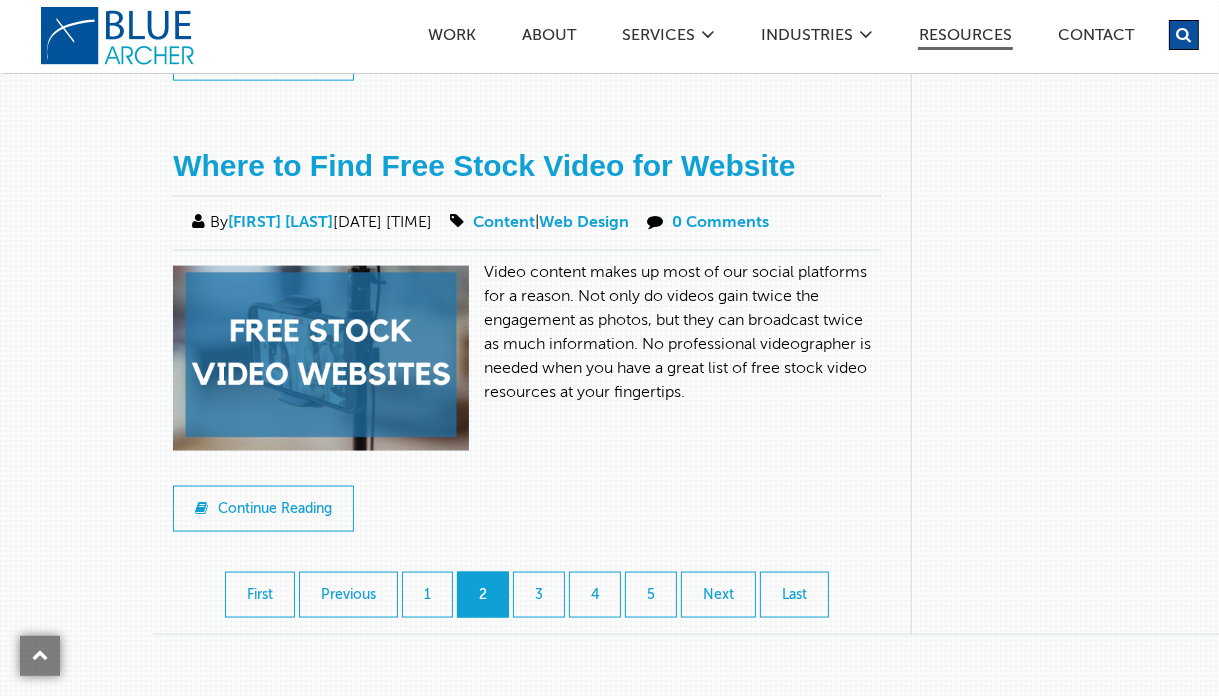 scroll, scrollTop: 2300, scrollLeft: 0, axis: vertical 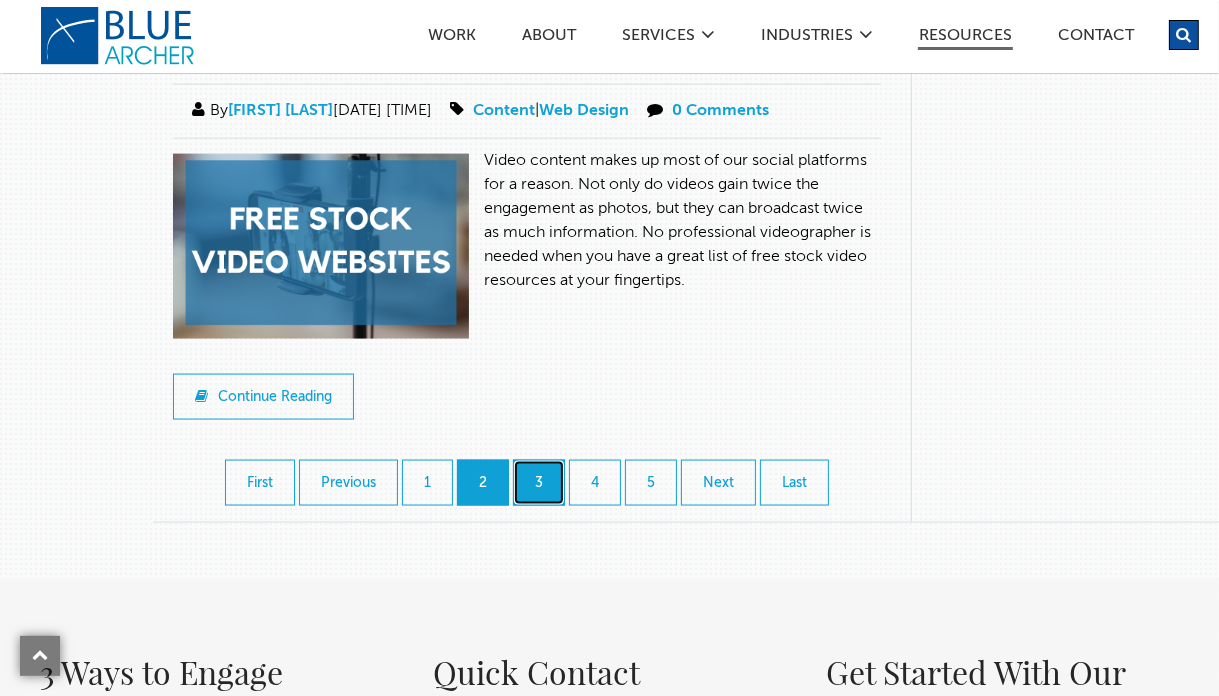 click on "3" at bounding box center [539, 483] 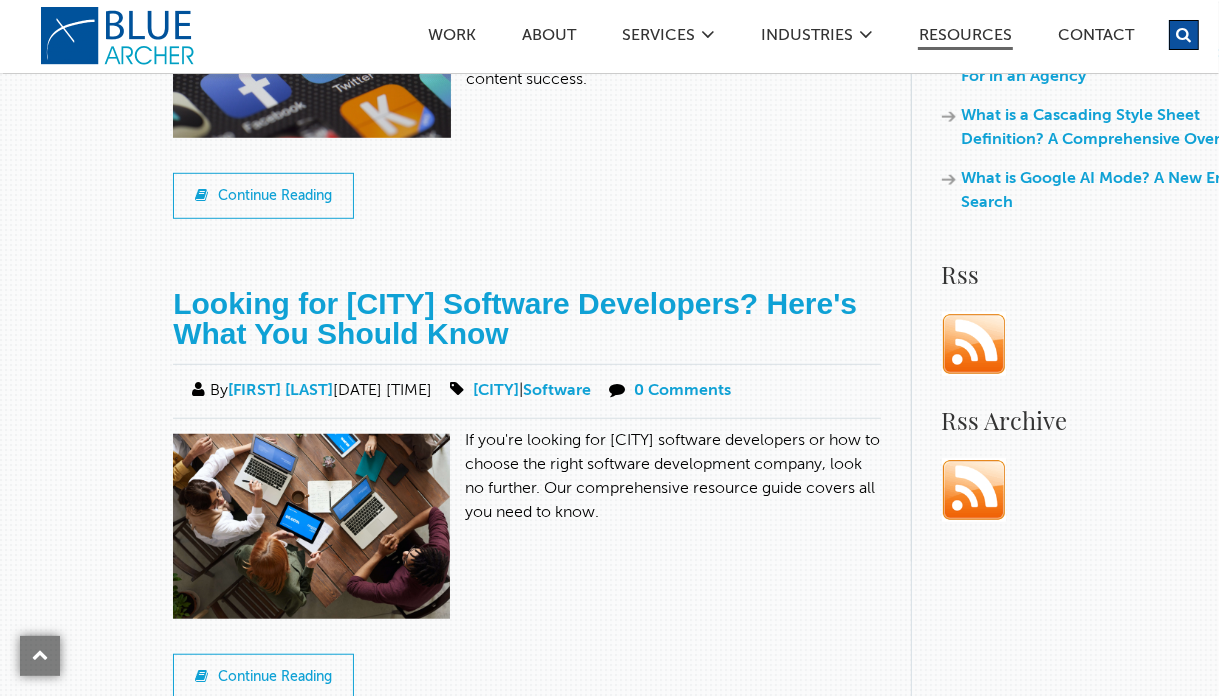 scroll, scrollTop: 1100, scrollLeft: 0, axis: vertical 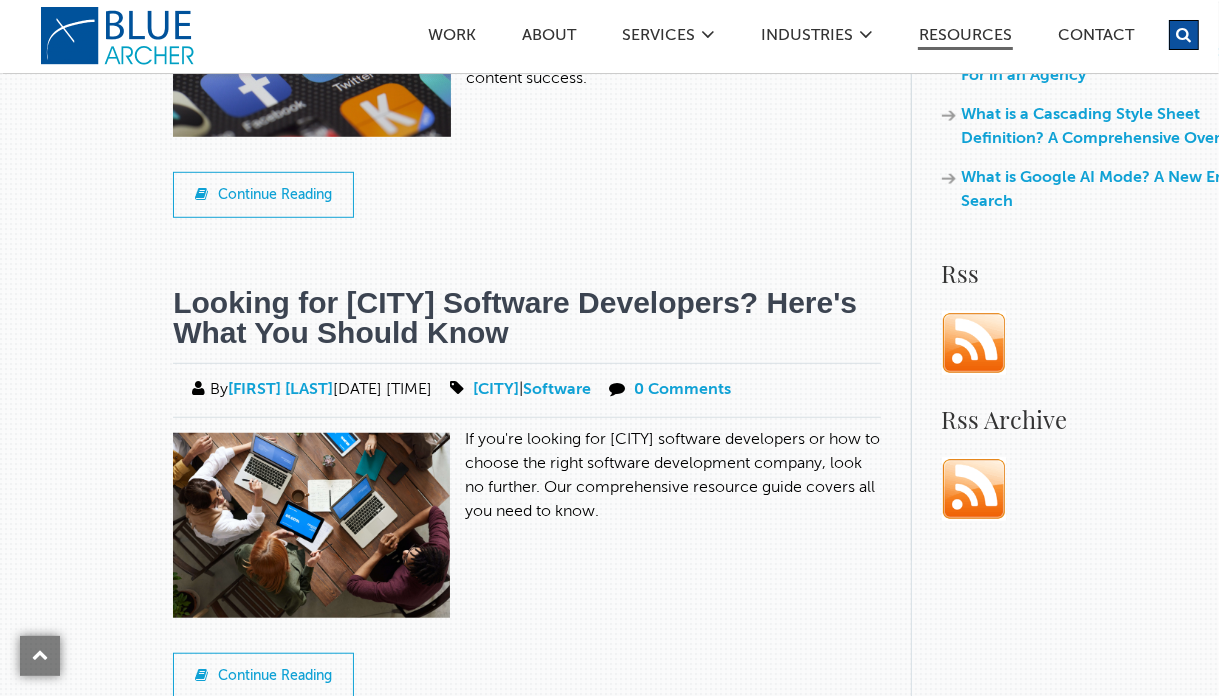 click on "Looking for Pittsburgh Software Developers? Here's What You Should Know" at bounding box center (515, 317) 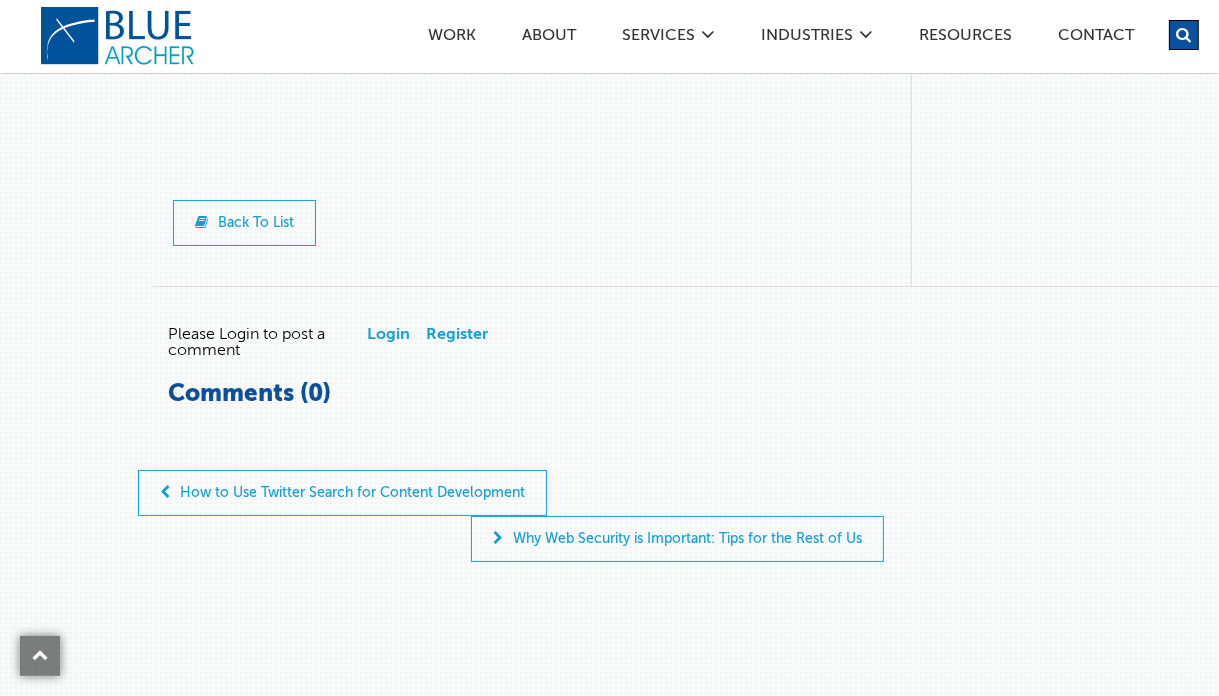 scroll, scrollTop: 4500, scrollLeft: 0, axis: vertical 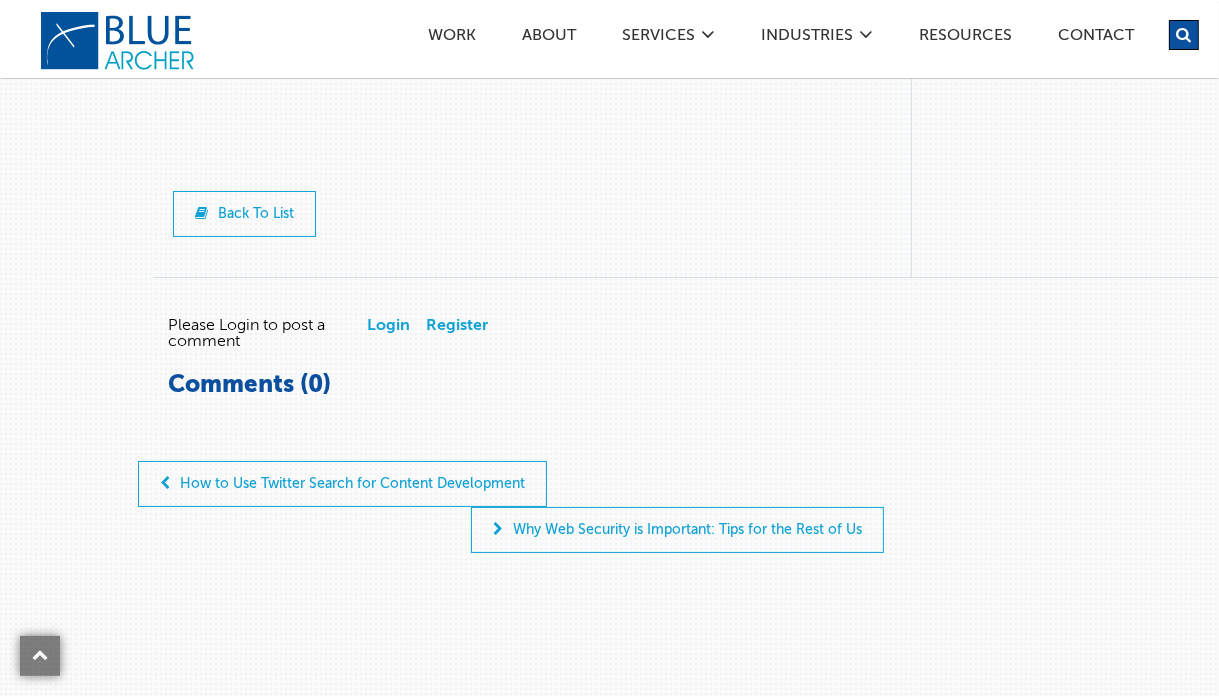 click on "logo" at bounding box center (120, 41) 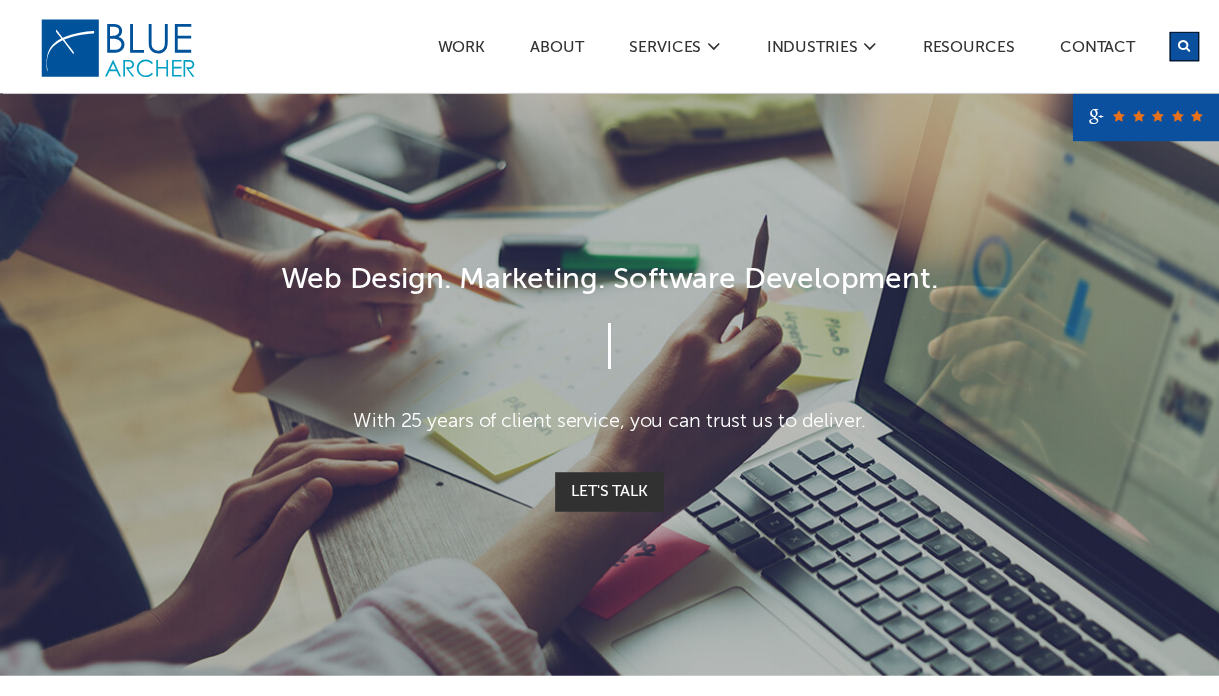 scroll, scrollTop: 0, scrollLeft: 0, axis: both 